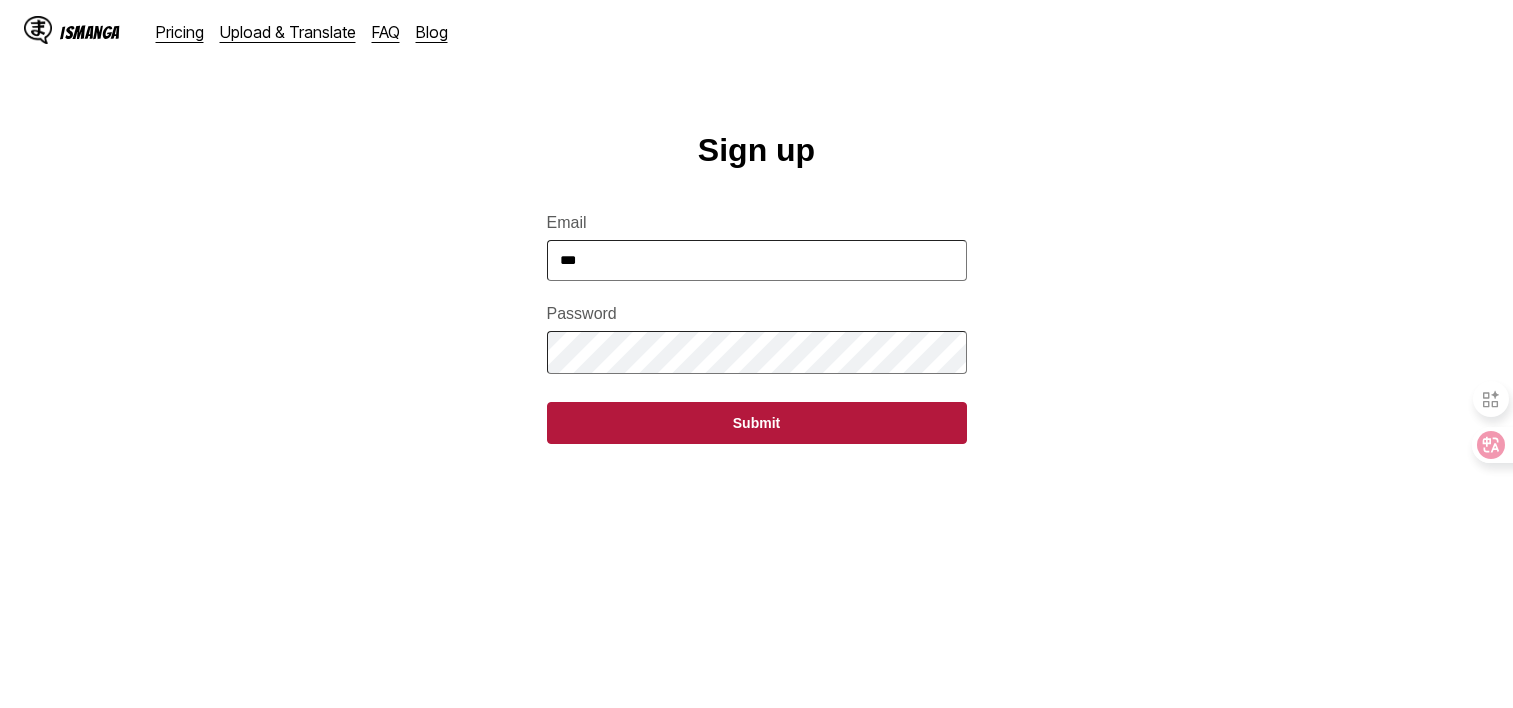 scroll, scrollTop: 0, scrollLeft: 0, axis: both 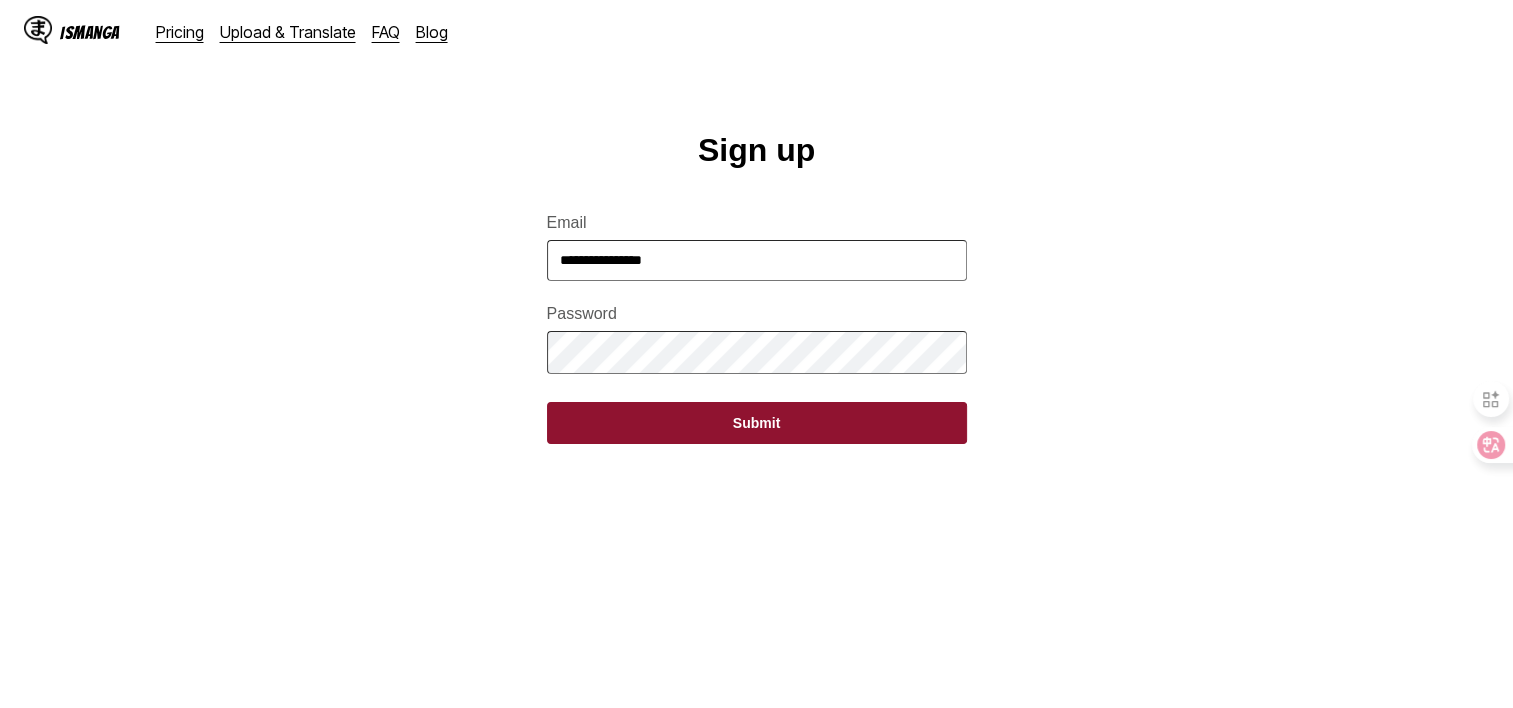 click on "Submit" at bounding box center [757, 423] 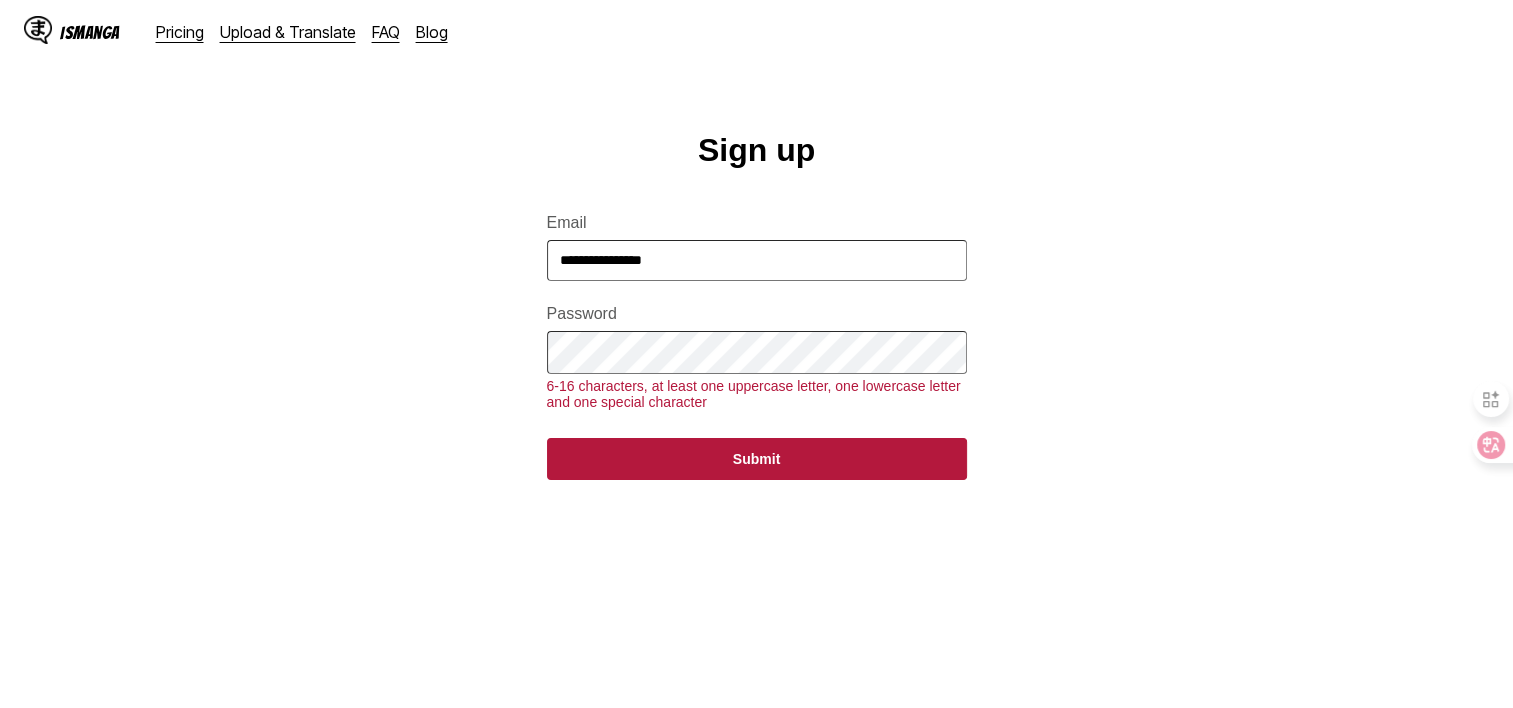 click on "Submit" at bounding box center [757, 459] 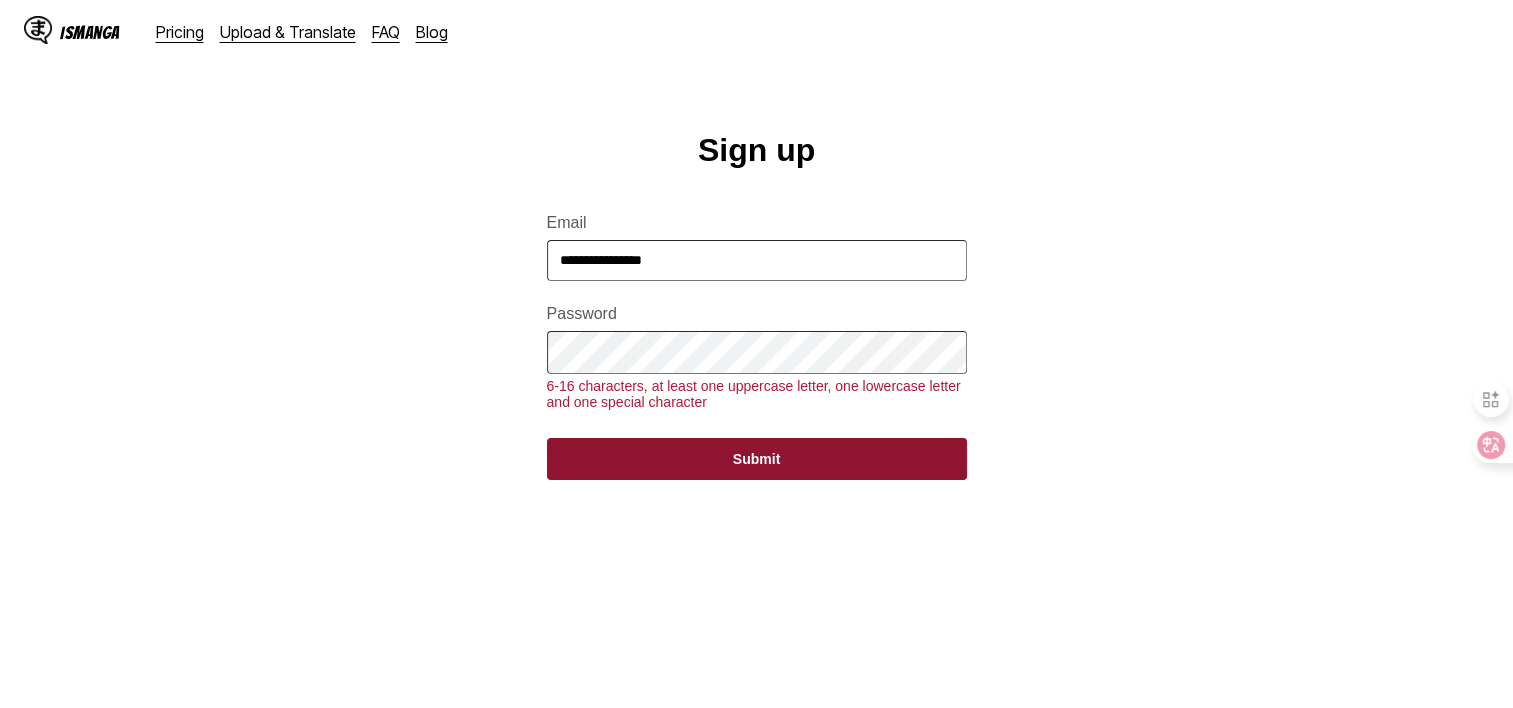 click on "Submit" at bounding box center (757, 459) 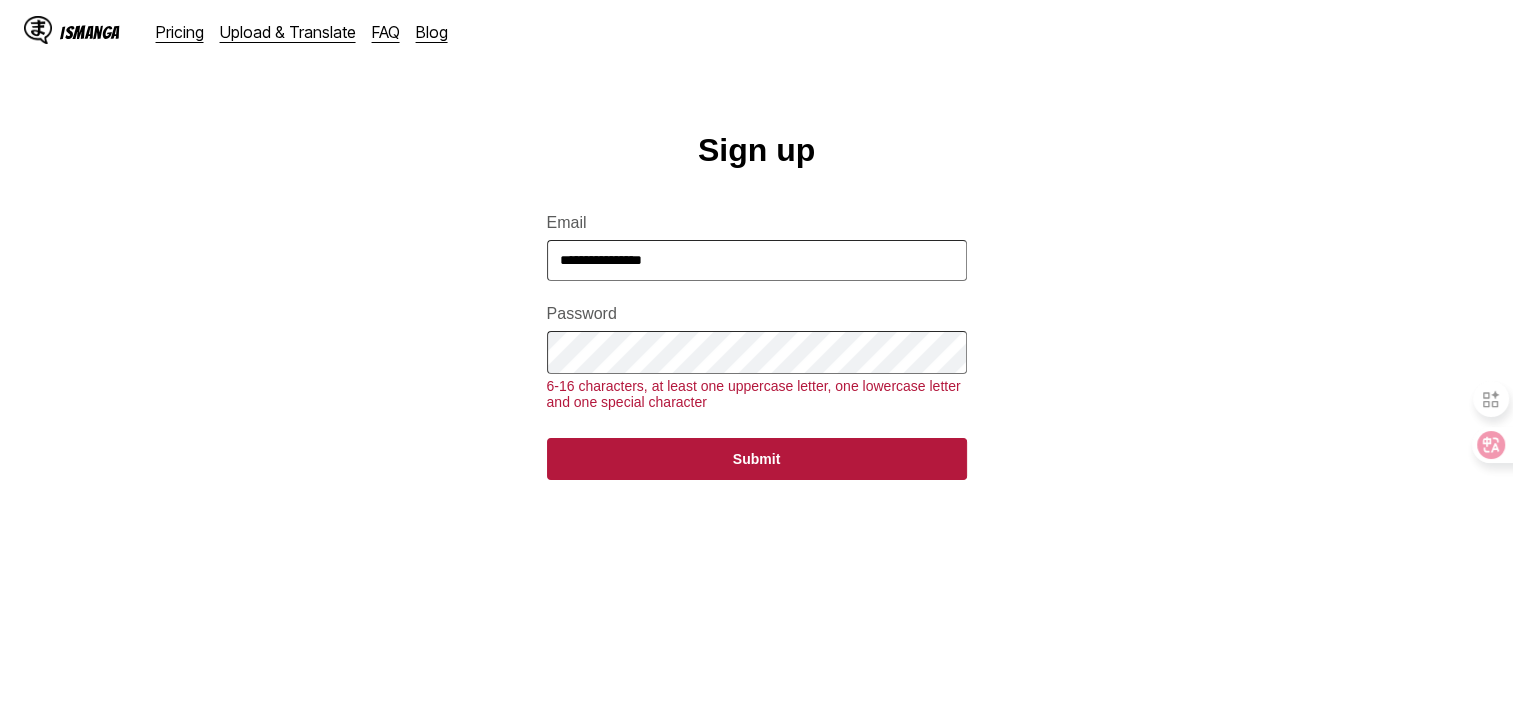 click on "Sign up Email [EMAIL] Password [PASSWORD] Submit" at bounding box center [756, 450] 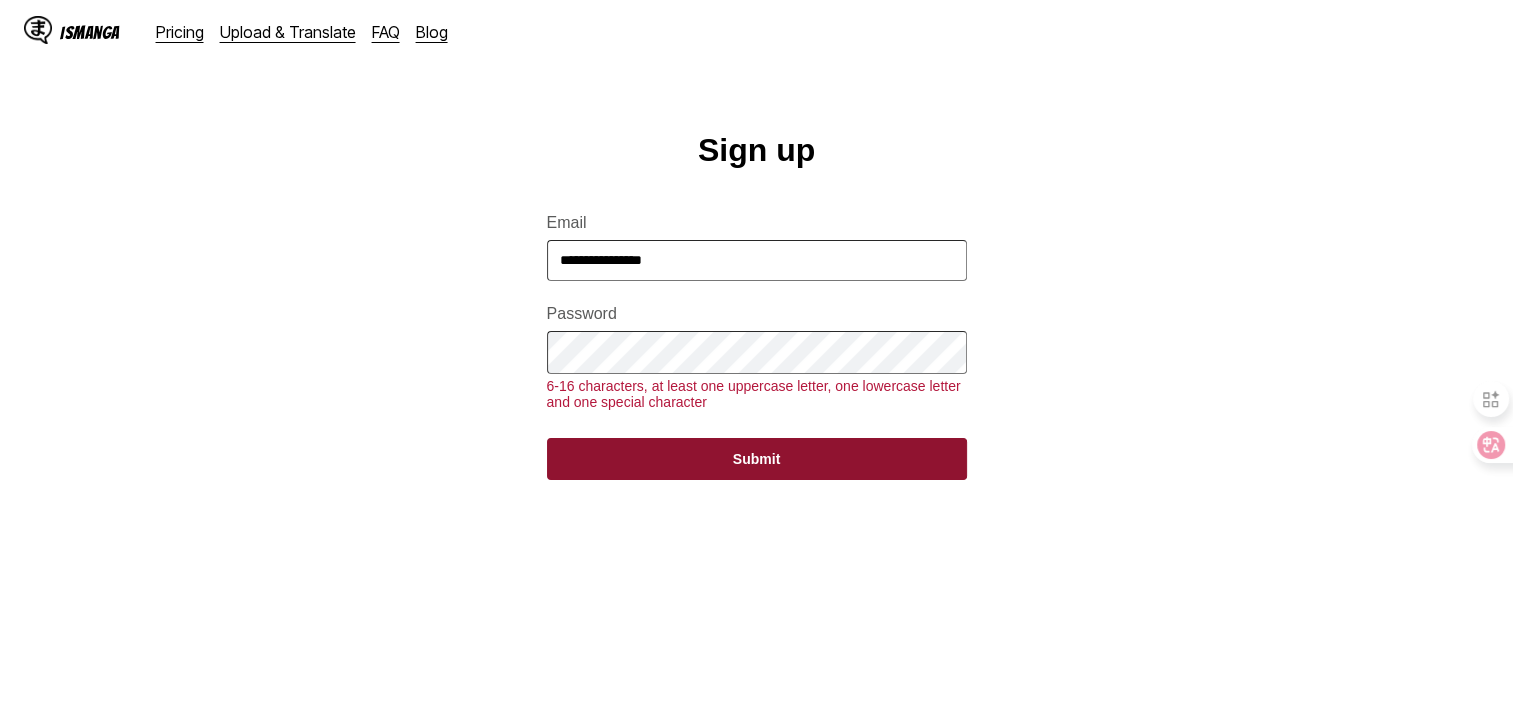 click on "Submit" at bounding box center (757, 459) 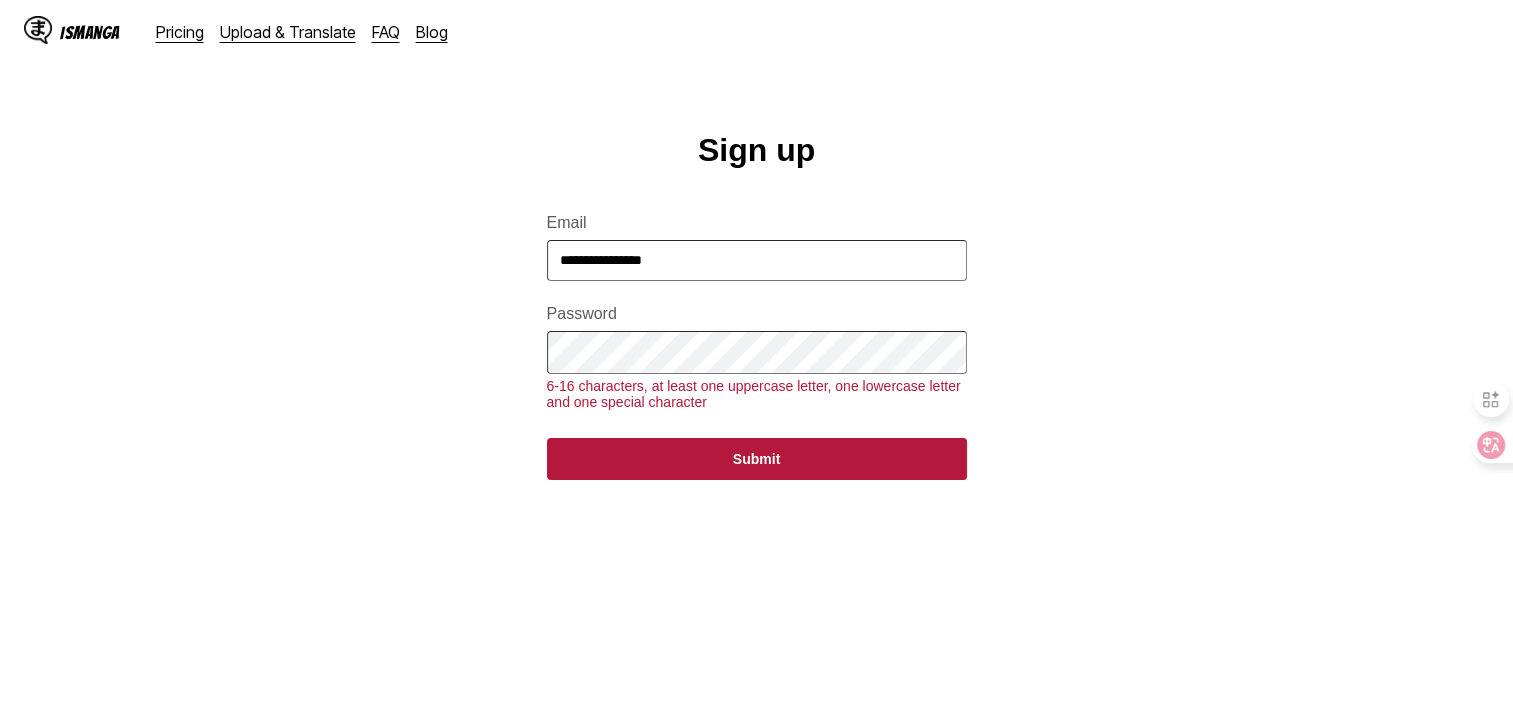 click on "Sign up Email [EMAIL] Password [PASSWORD] Submit" at bounding box center (756, 450) 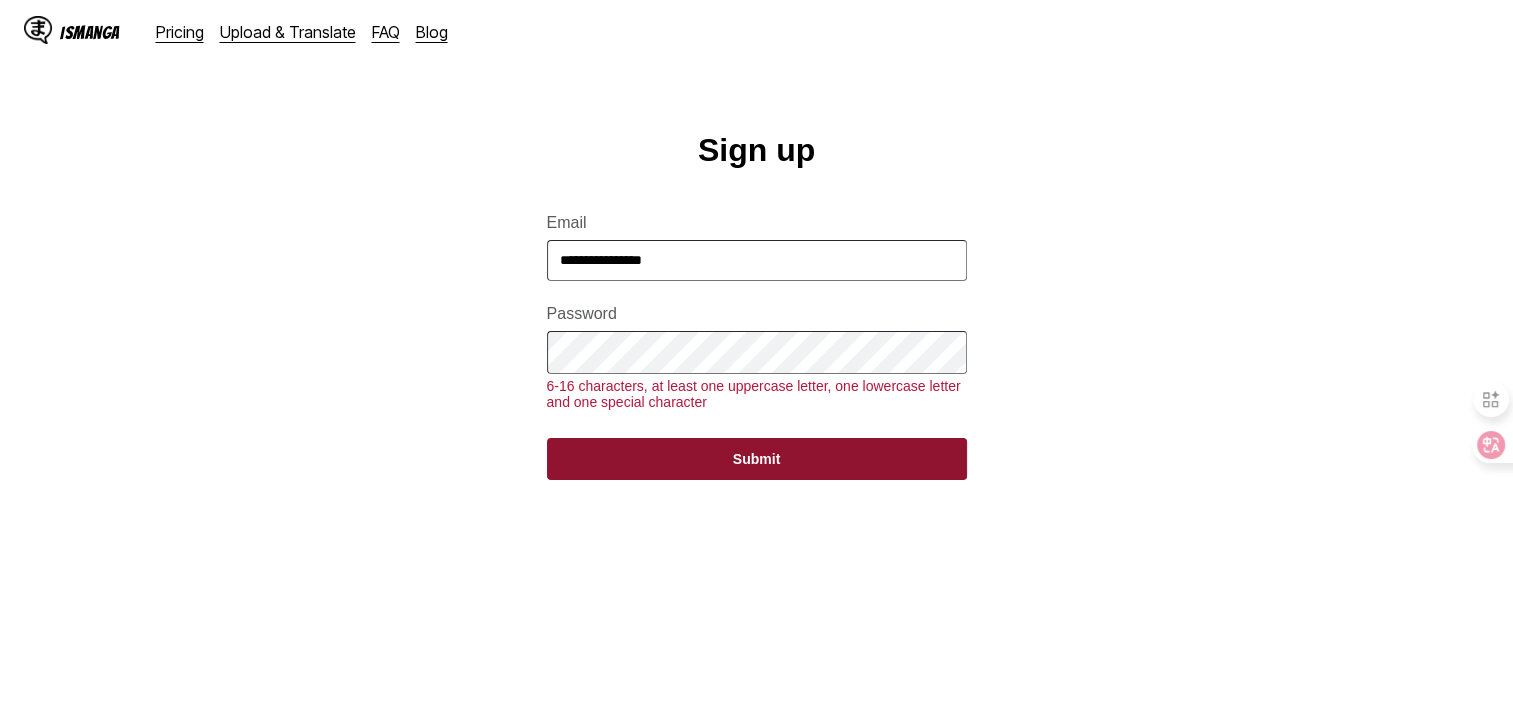 click on "Submit" at bounding box center (757, 459) 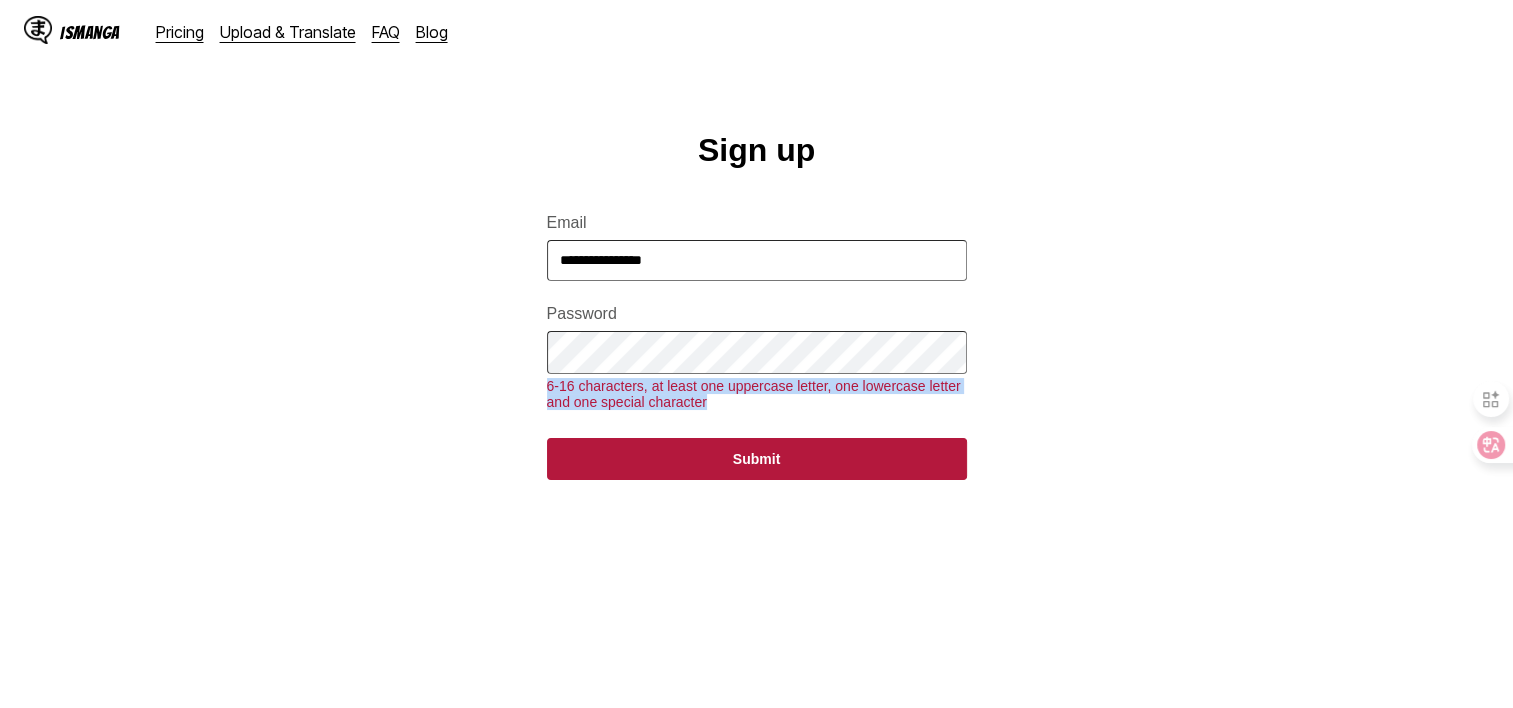 drag, startPoint x: 547, startPoint y: 399, endPoint x: 800, endPoint y: 431, distance: 255.01569 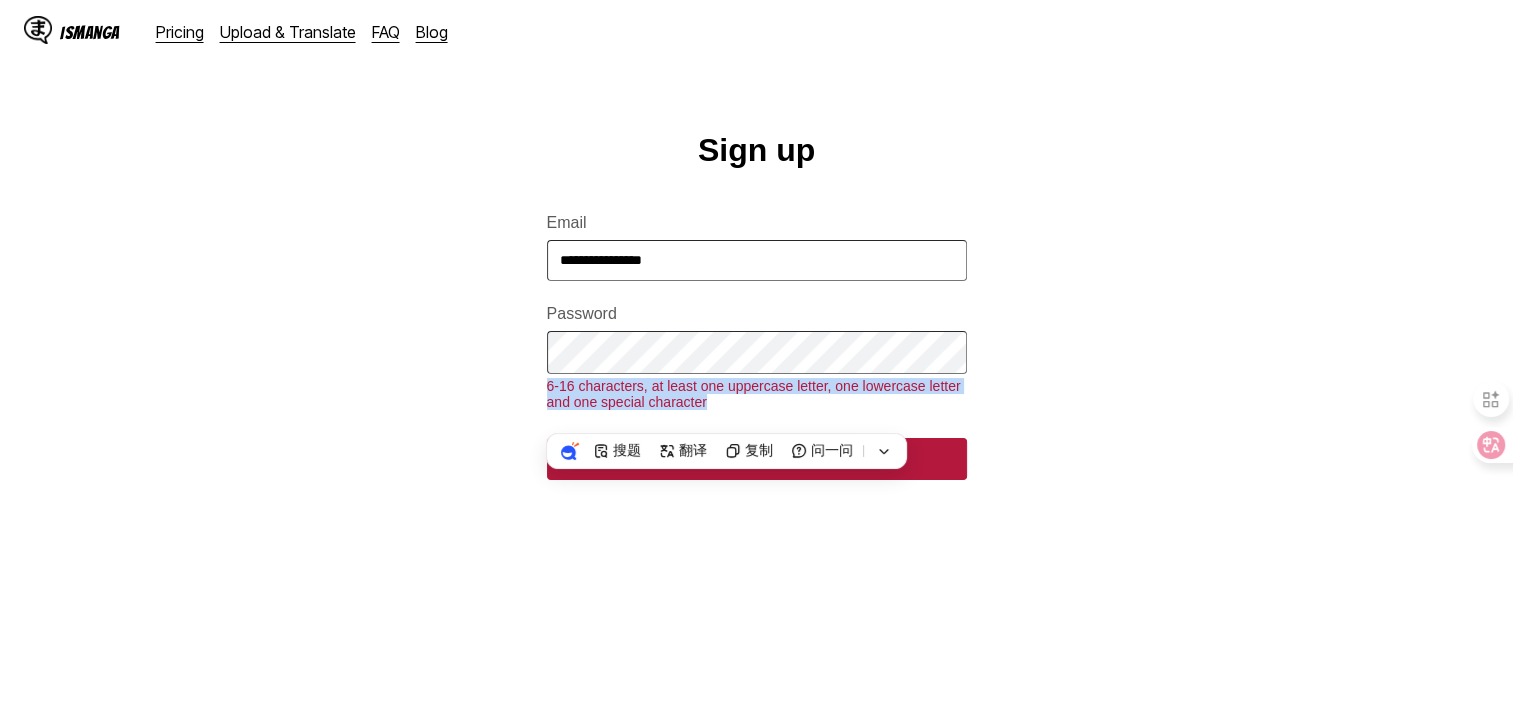 drag, startPoint x: 800, startPoint y: 431, endPoint x: 747, endPoint y: 399, distance: 61.91123 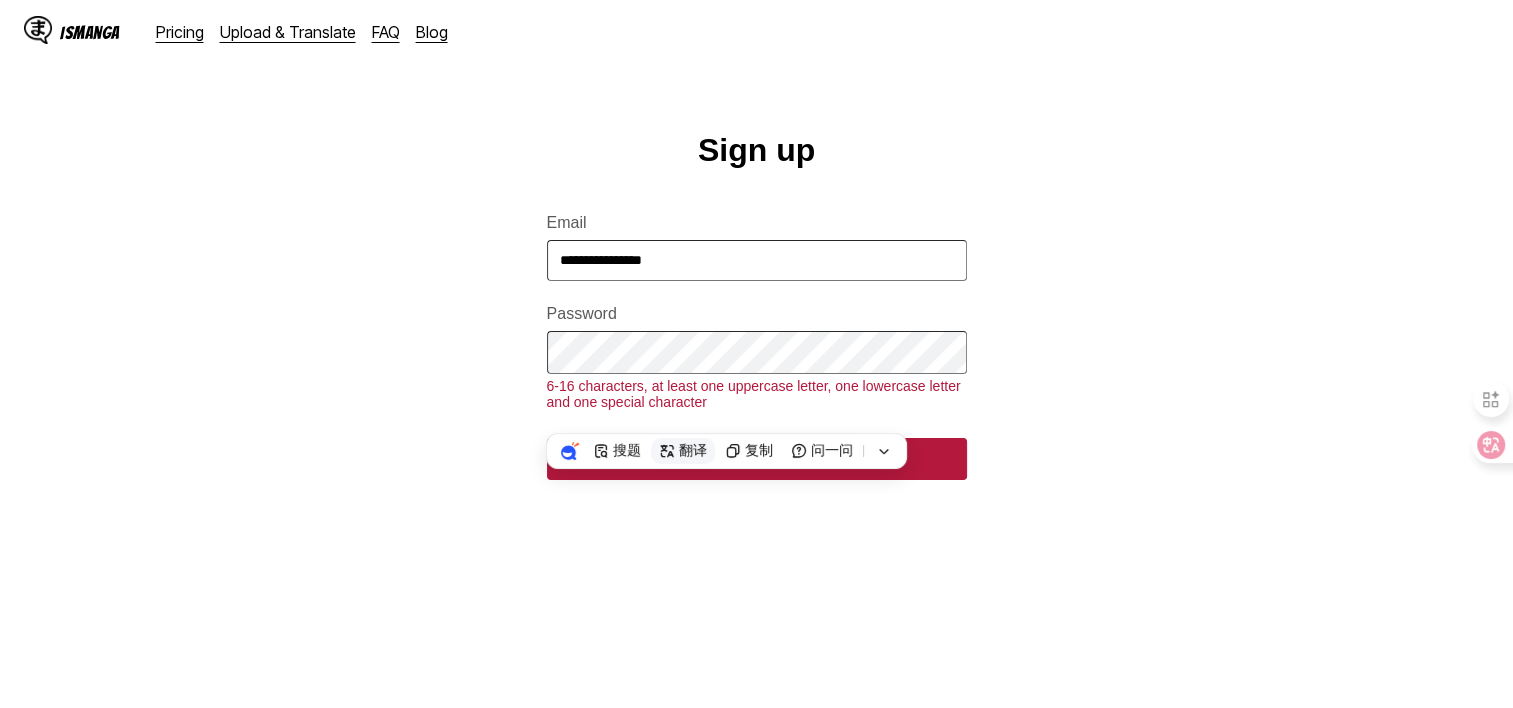drag, startPoint x: 747, startPoint y: 399, endPoint x: 686, endPoint y: 448, distance: 78.24321 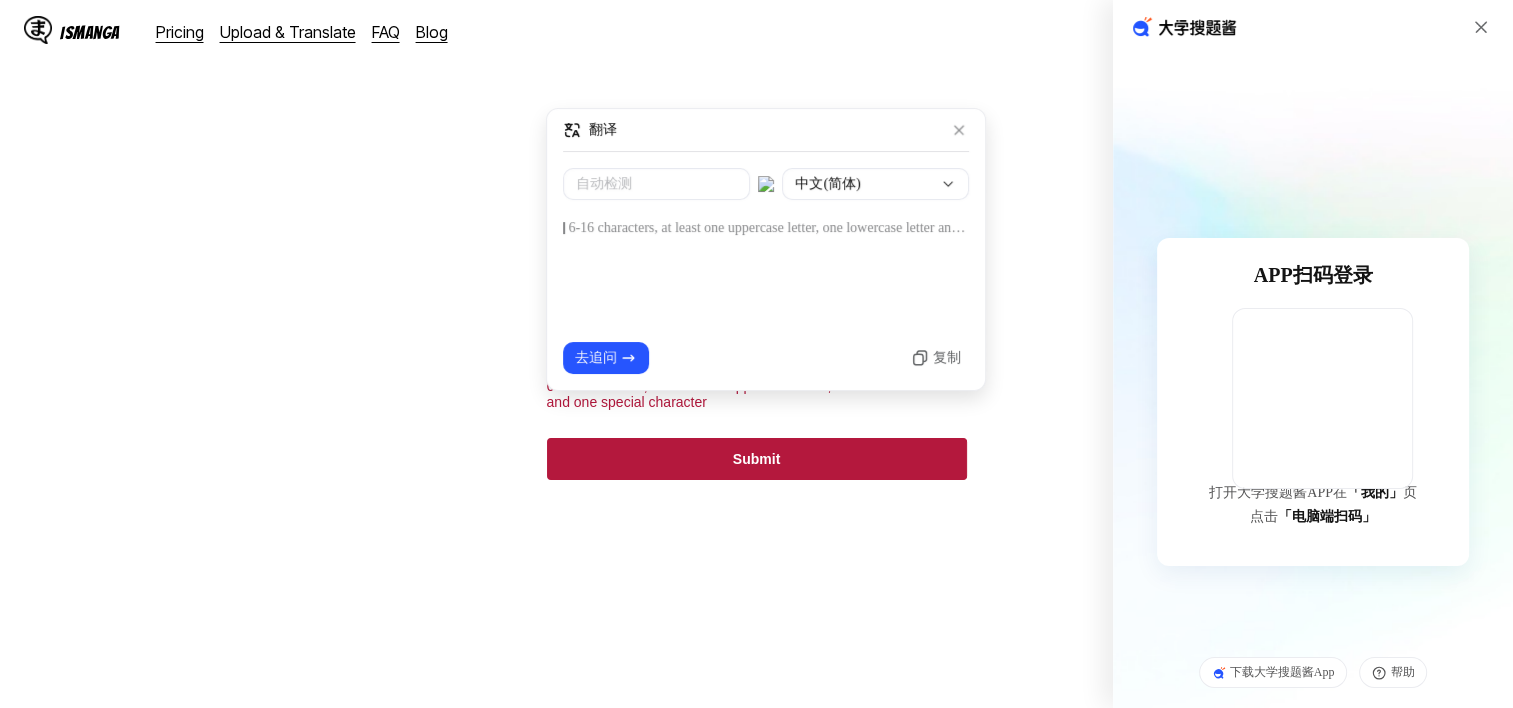 click at bounding box center (1481, 27) 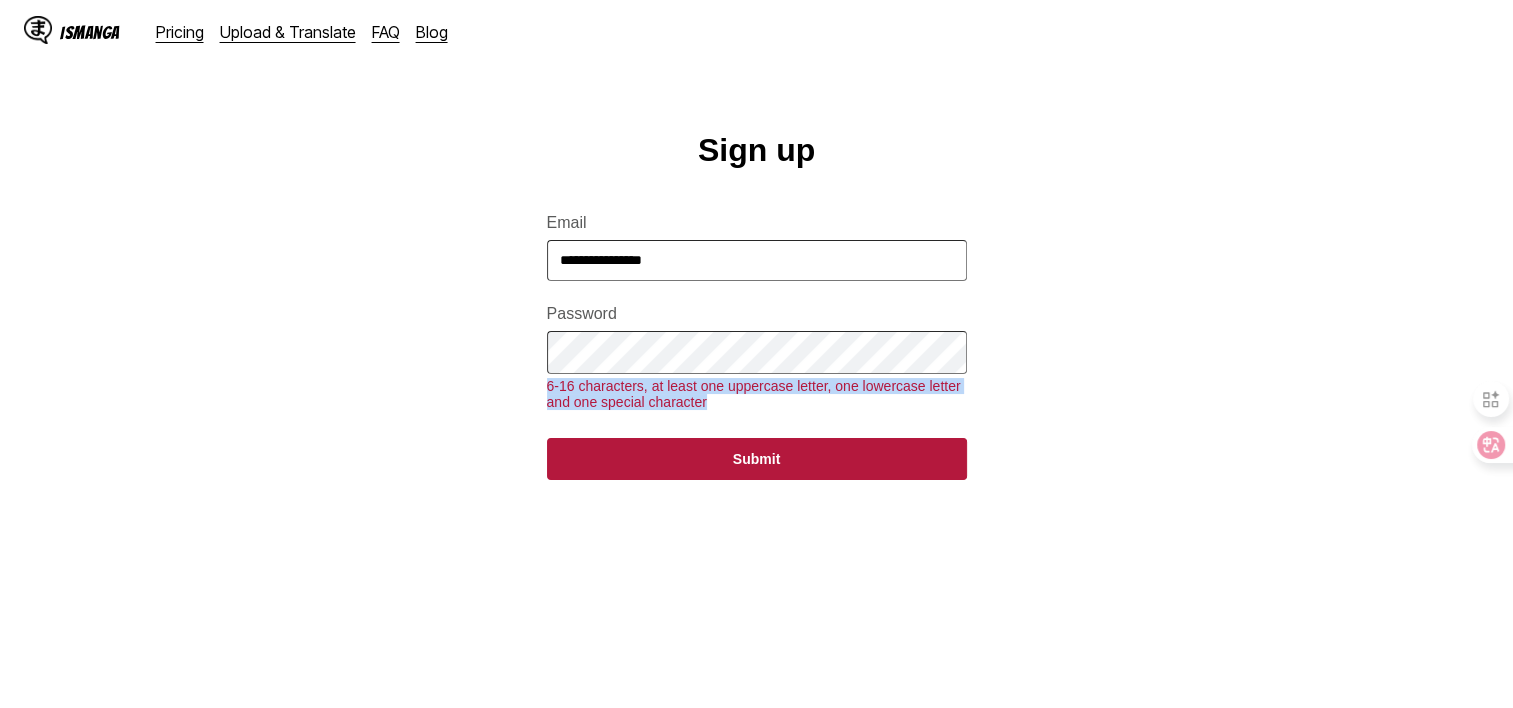 drag, startPoint x: 541, startPoint y: 403, endPoint x: 712, endPoint y: 426, distance: 172.53986 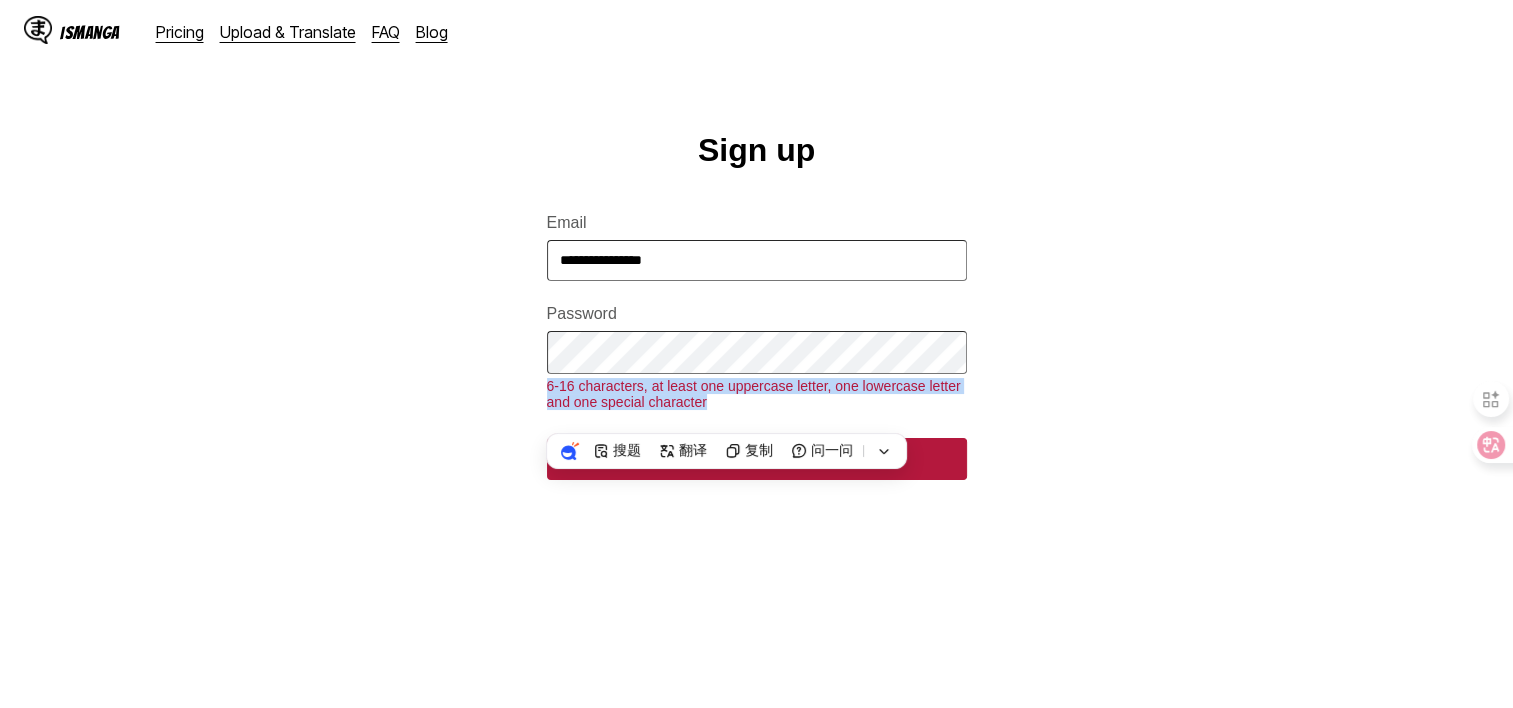 drag, startPoint x: 712, startPoint y: 426, endPoint x: 672, endPoint y: 413, distance: 42.059483 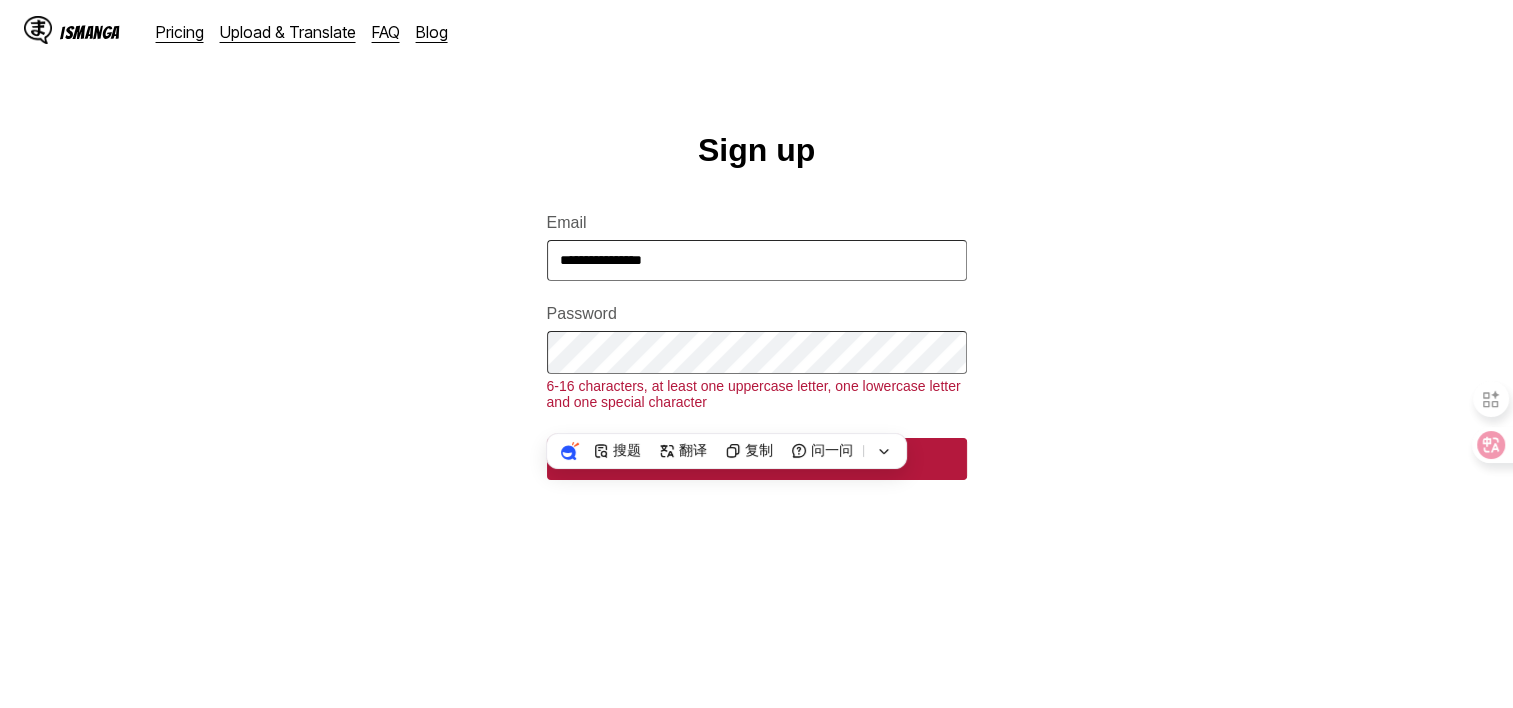 click on "Sign up Email [EMAIL] Password [PASSWORD] Submit" at bounding box center [756, 450] 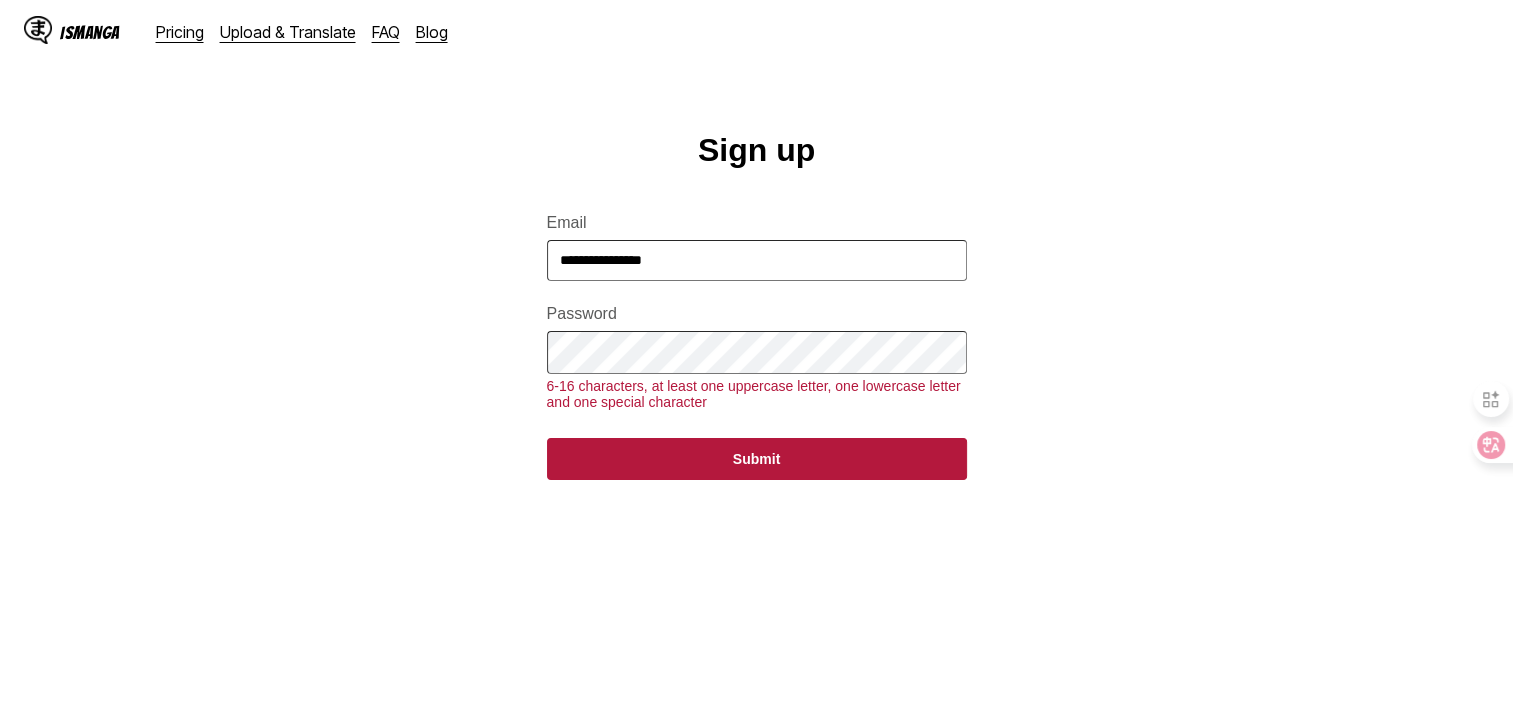 click on "Sign up Email [EMAIL] Password [PASSWORD] Submit" at bounding box center (756, 450) 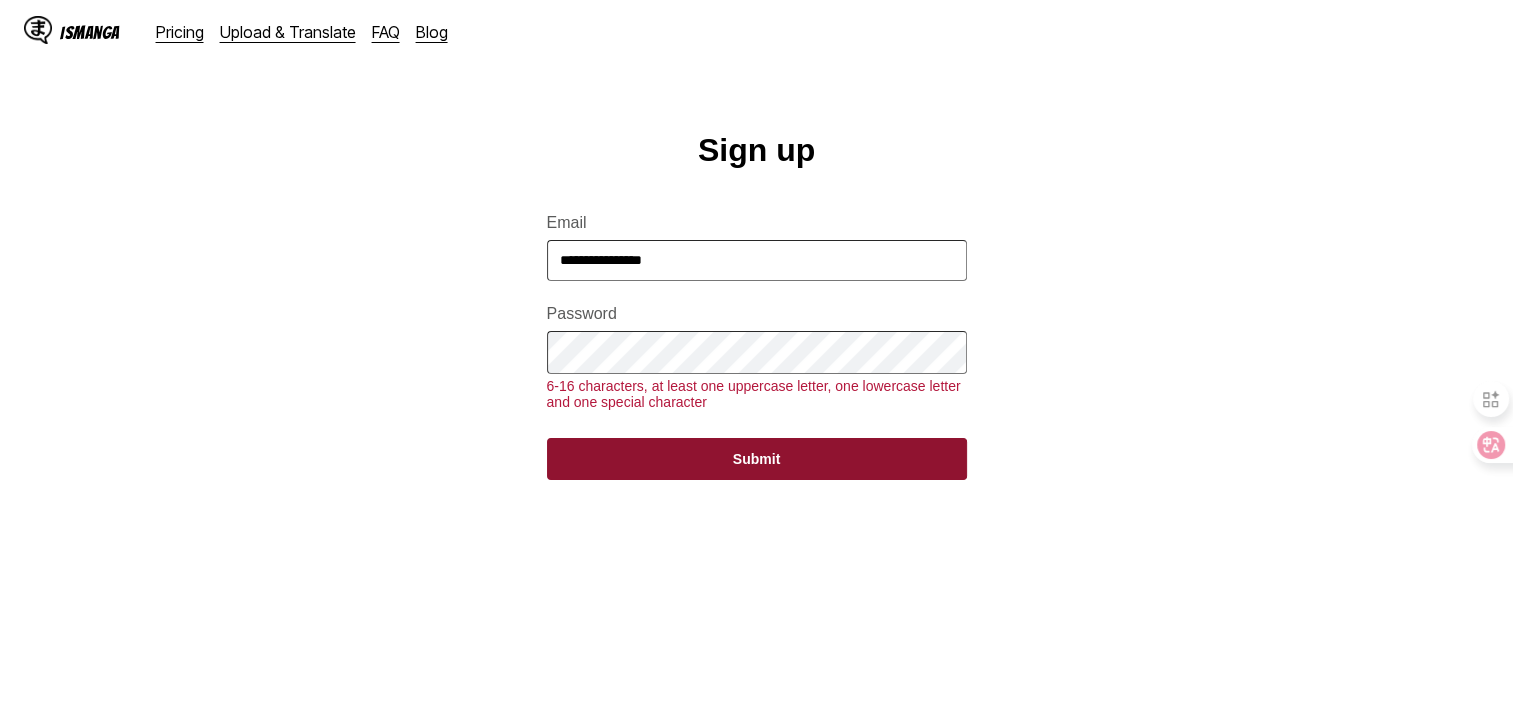 click on "Submit" at bounding box center (757, 459) 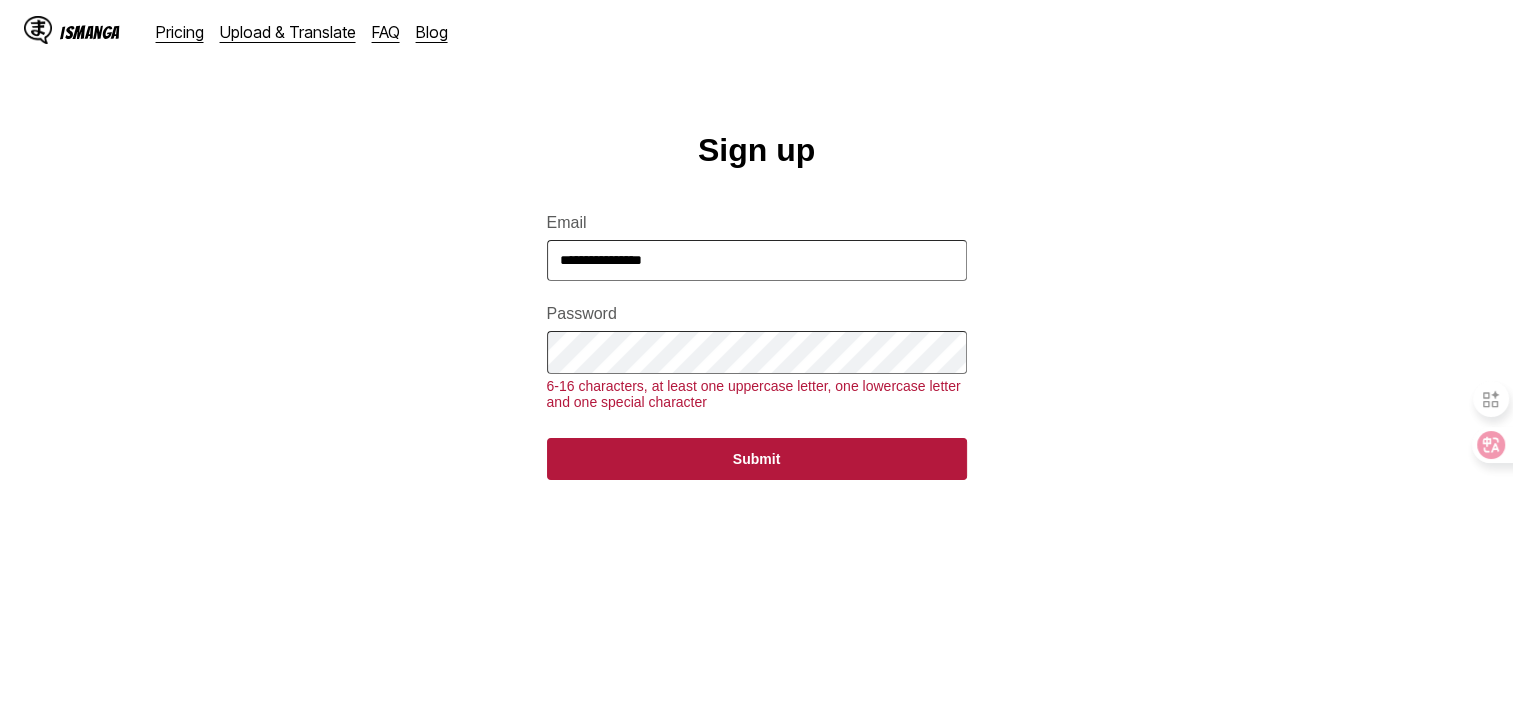 click on "**********" at bounding box center (757, 260) 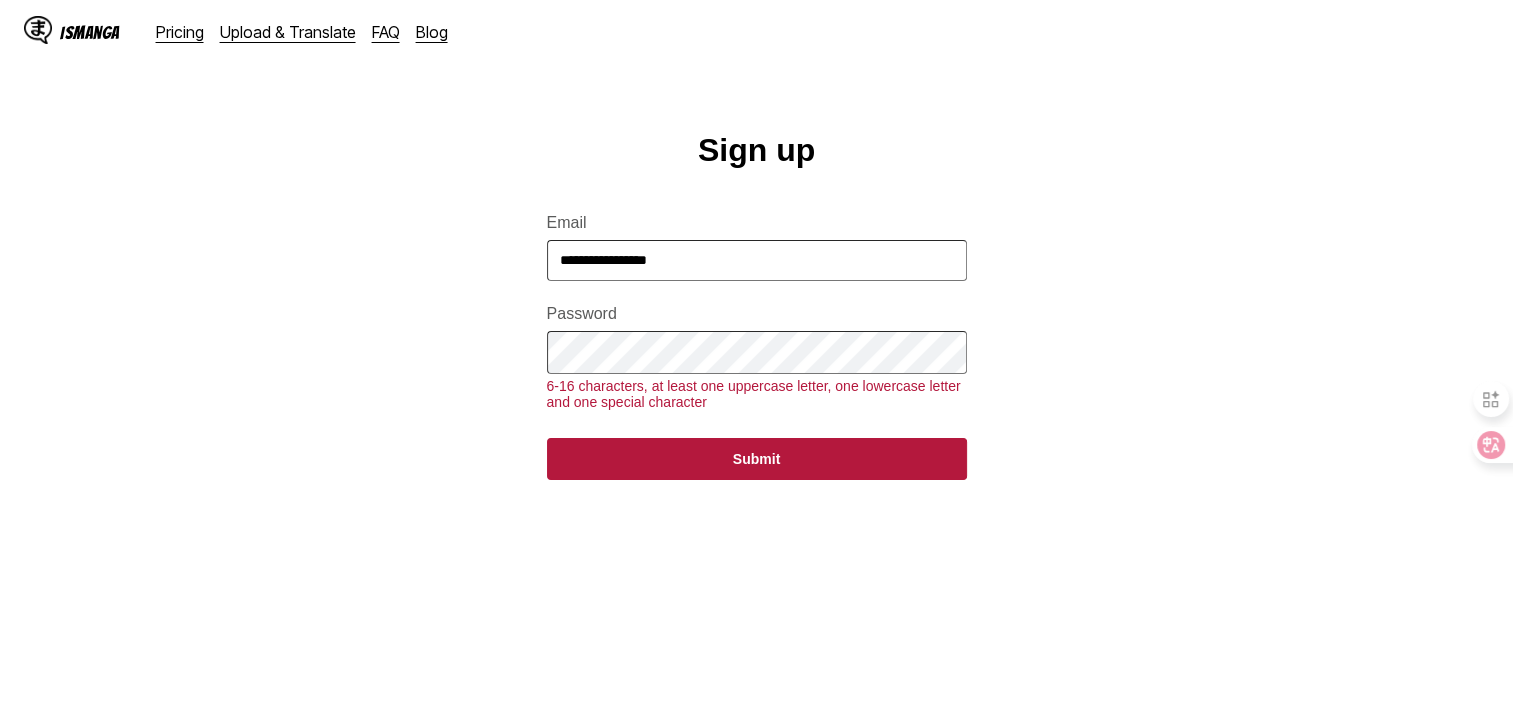 type on "**********" 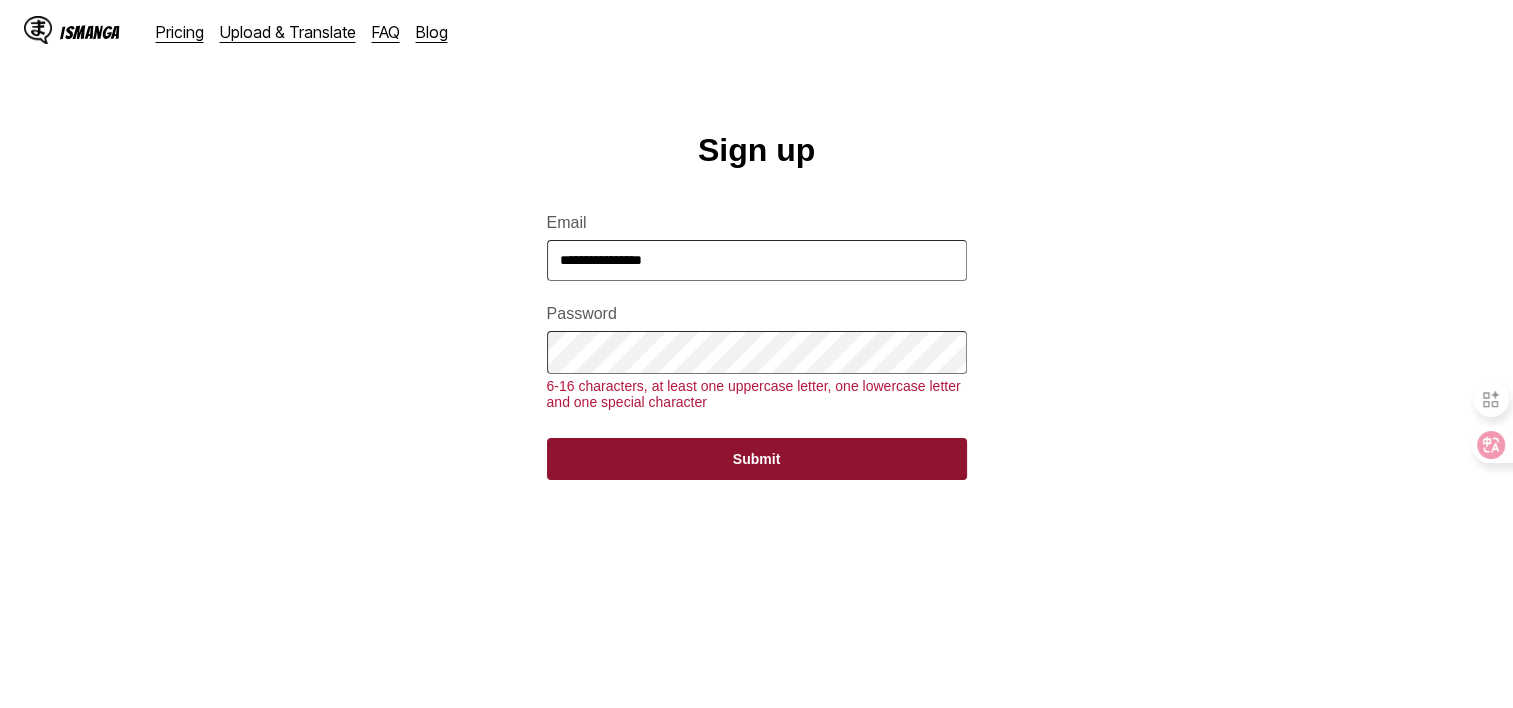 click on "Submit" at bounding box center (757, 459) 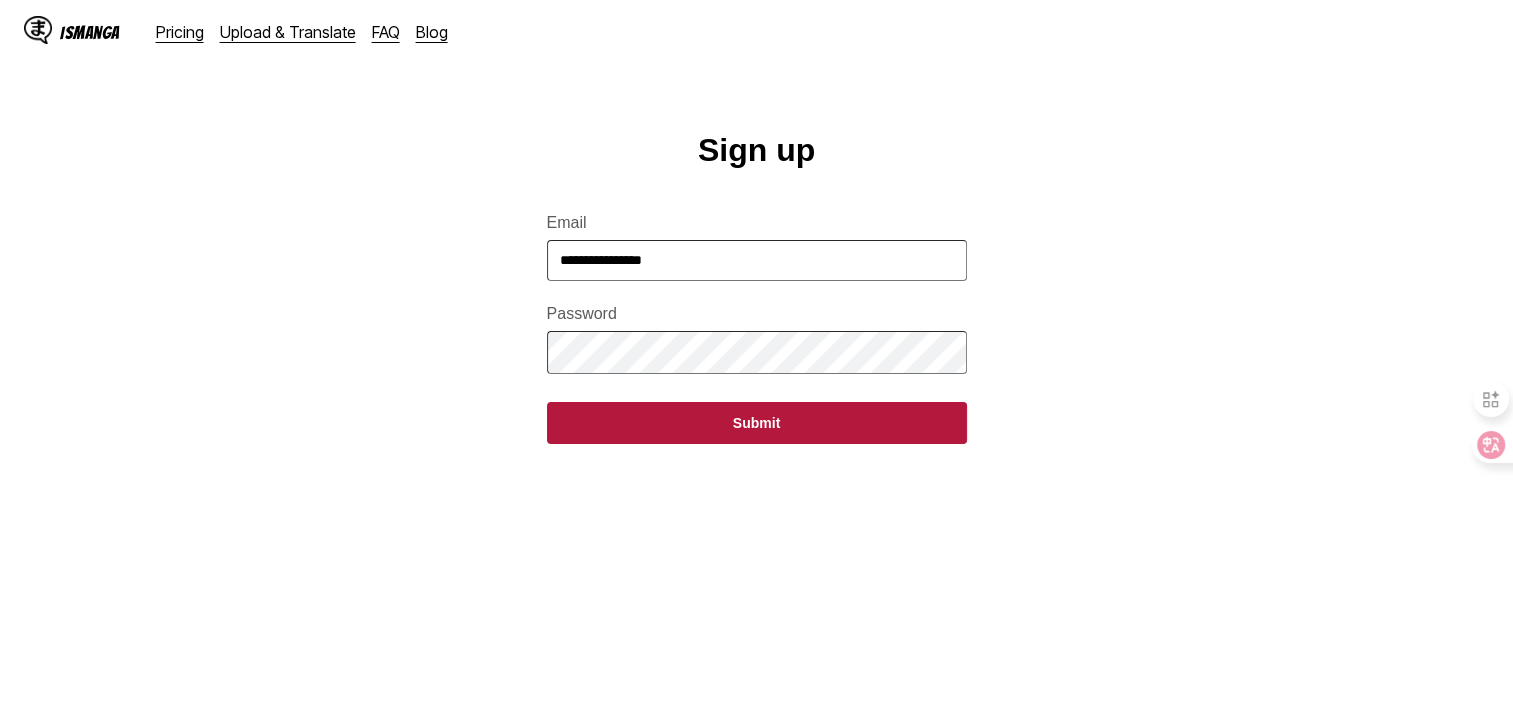 click on "Email [EMAIL] Password Submit" at bounding box center (757, 316) 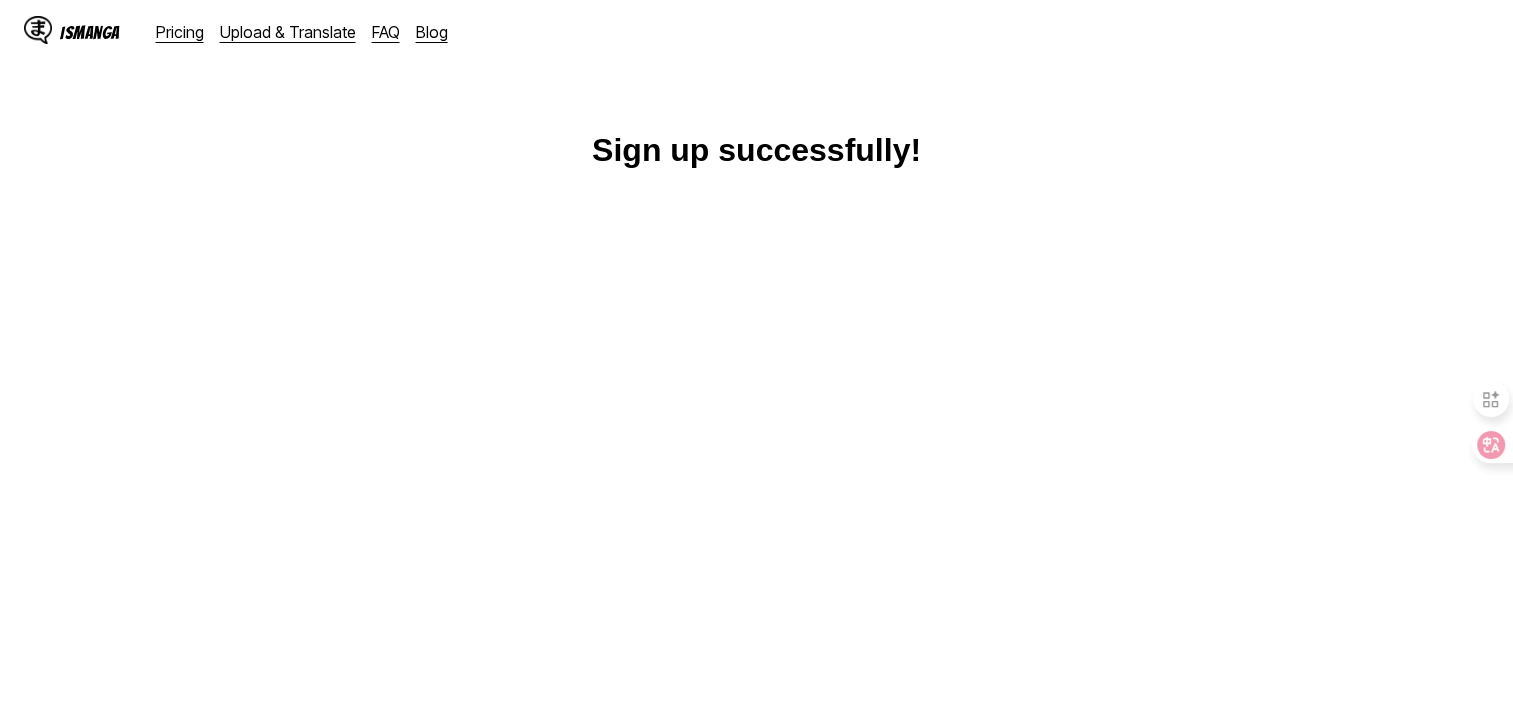 click on "Sign up successfully!" at bounding box center (756, 450) 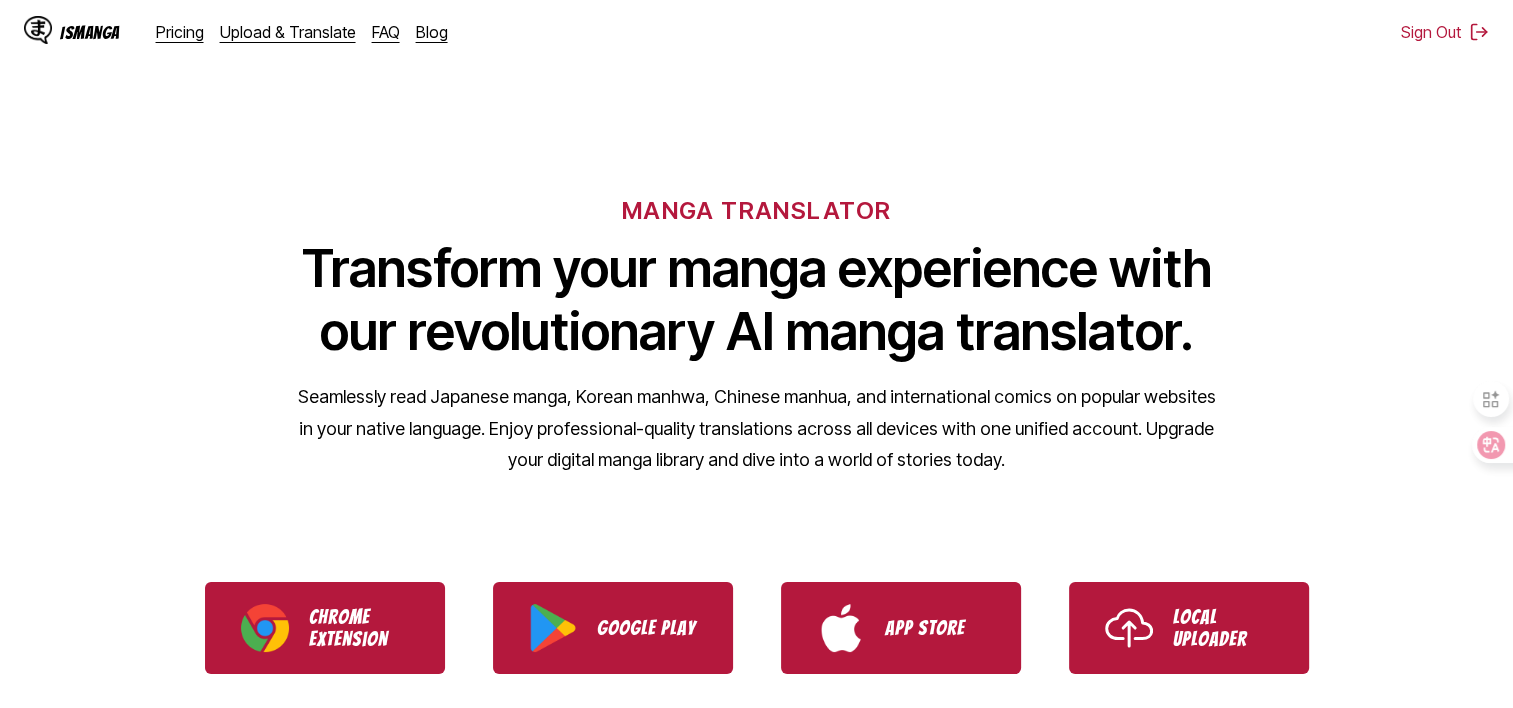 scroll, scrollTop: 0, scrollLeft: 0, axis: both 